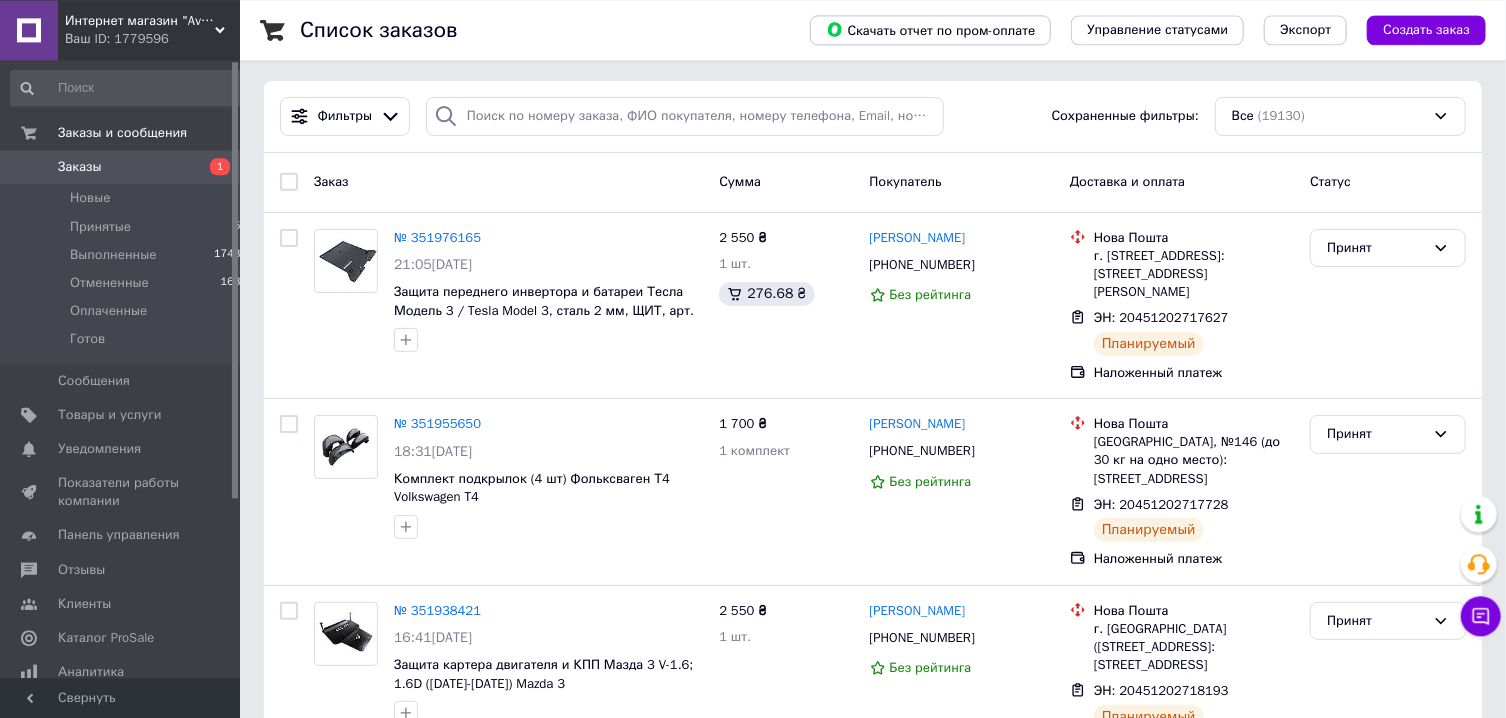 scroll, scrollTop: 0, scrollLeft: 0, axis: both 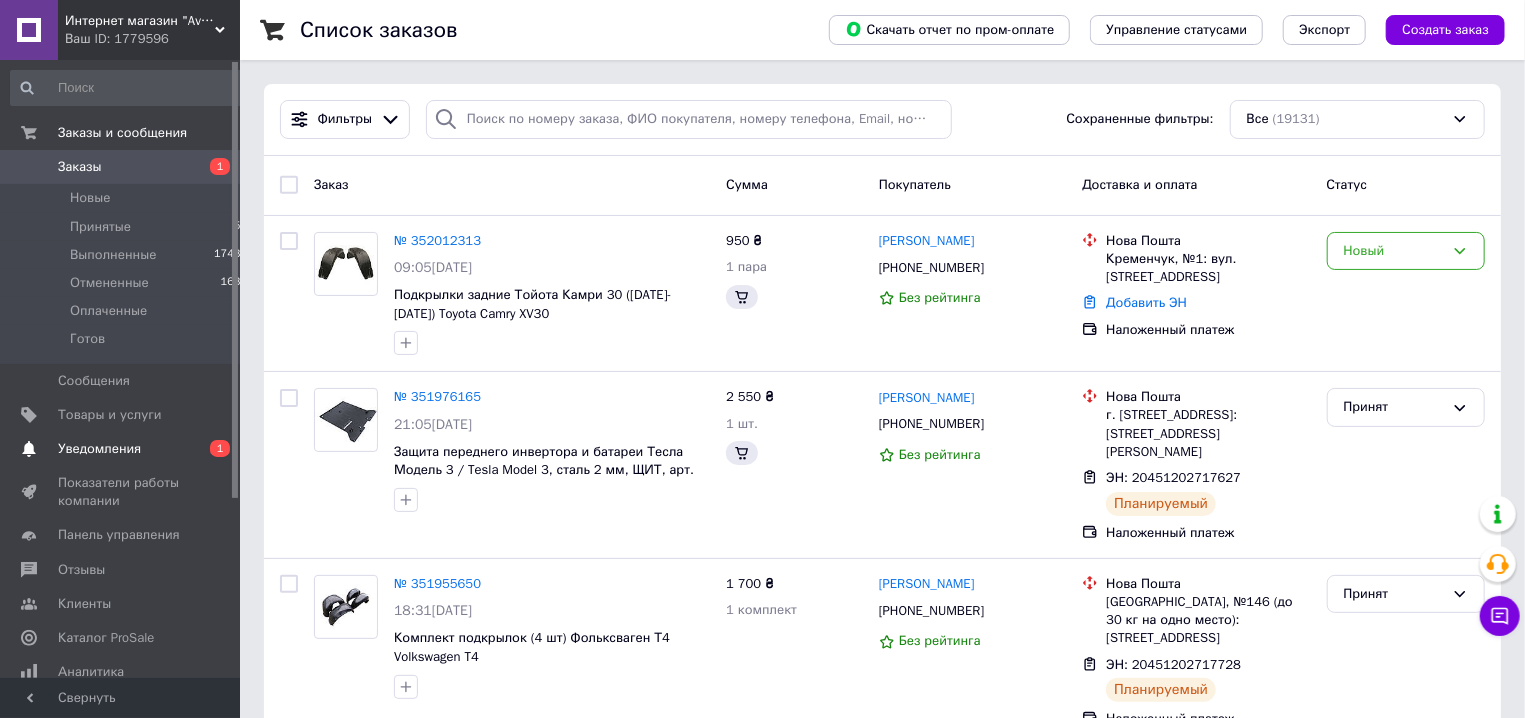 click on "Уведомления" at bounding box center [99, 449] 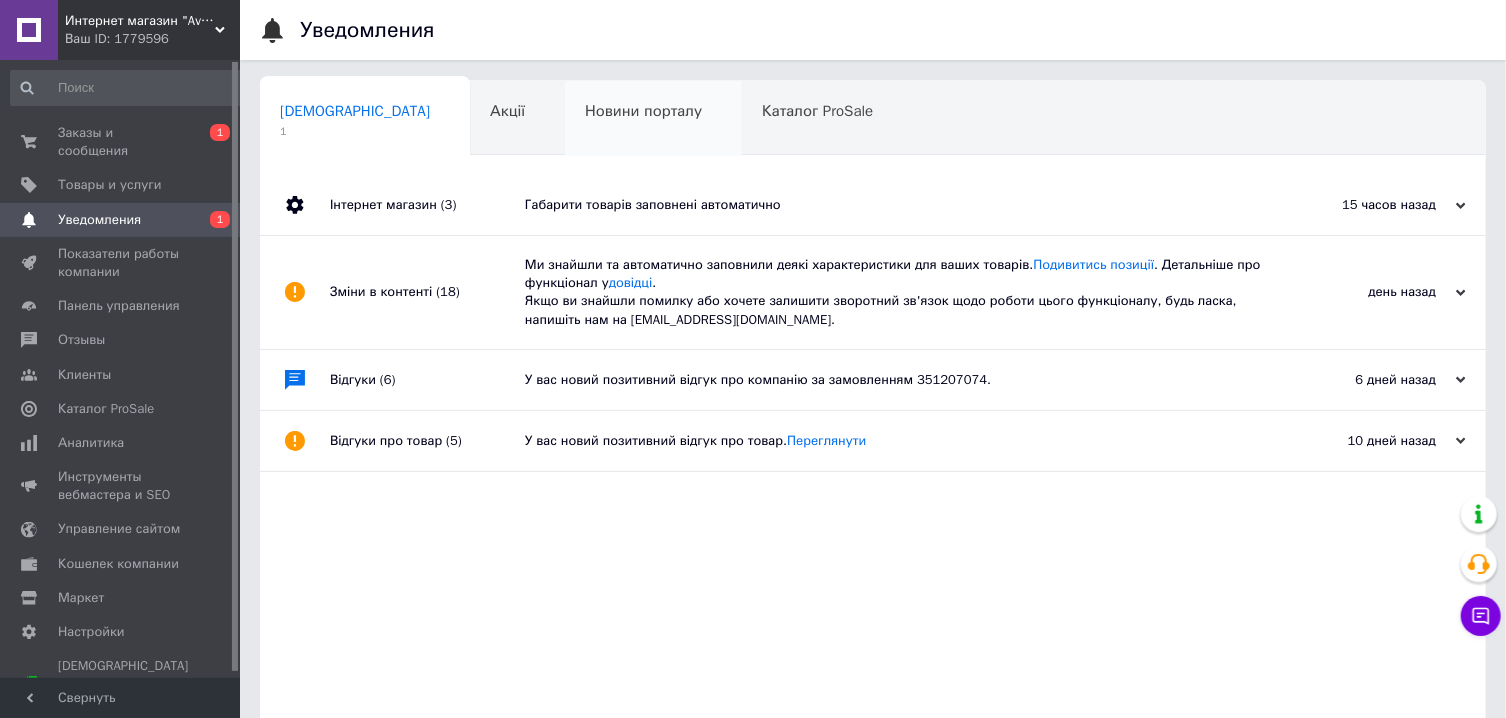 click on "Новини порталу" at bounding box center [643, 111] 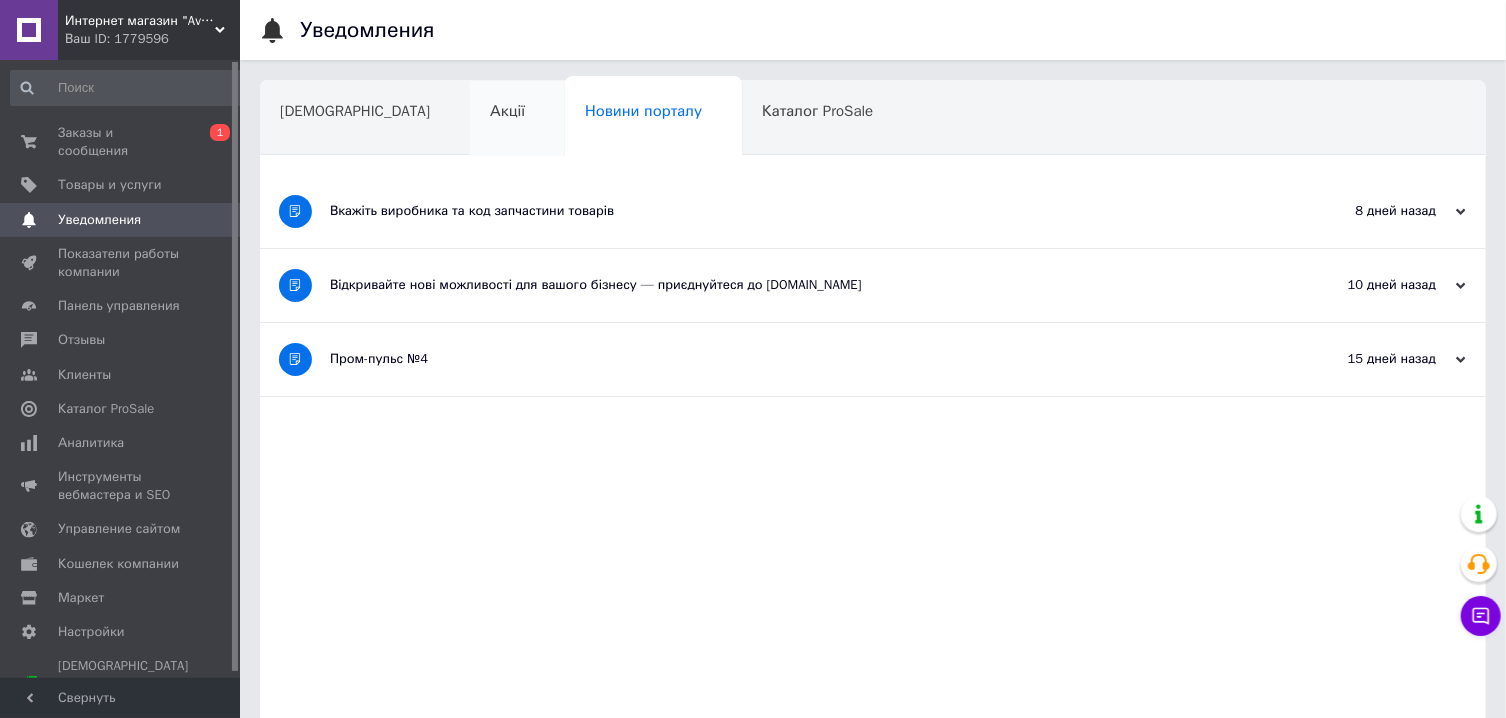 click on "Акції" at bounding box center [517, 119] 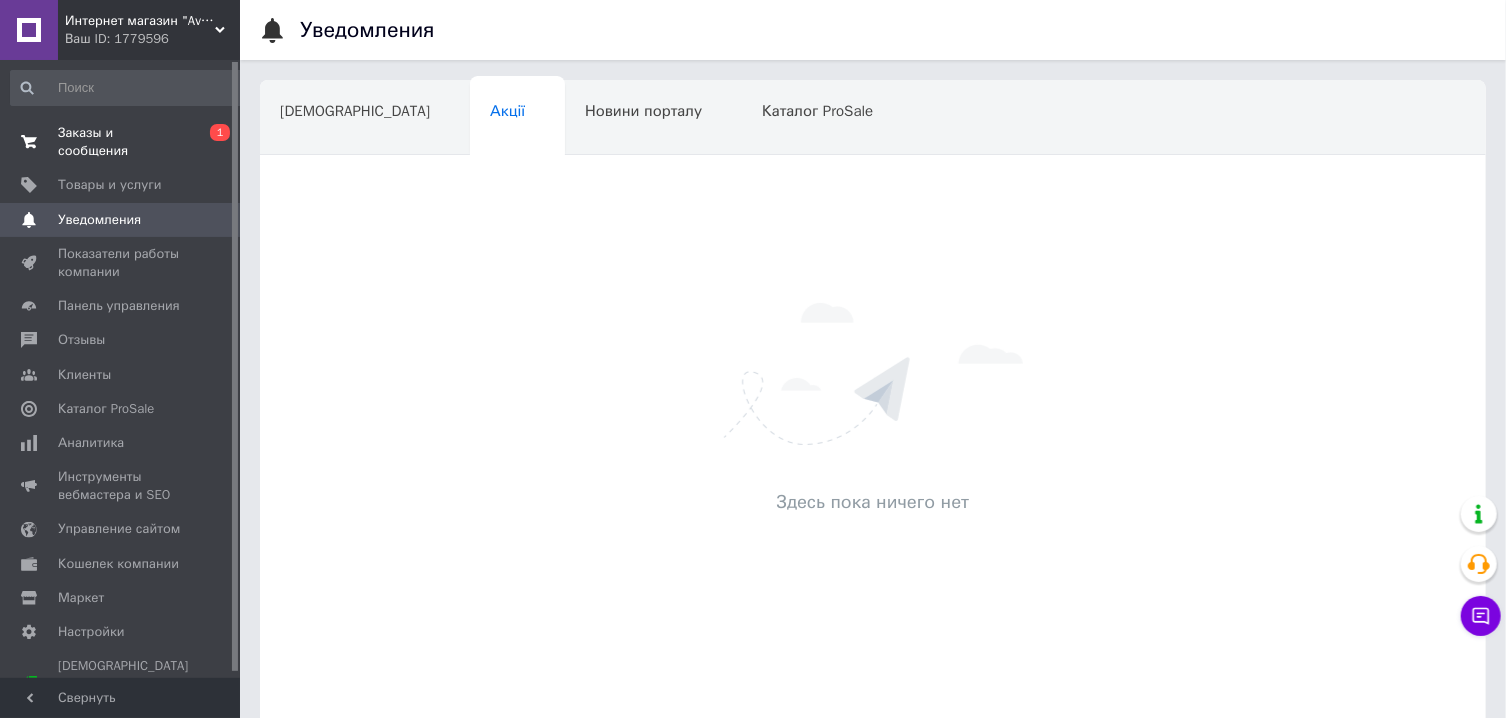 click on "Заказы и сообщения" at bounding box center [121, 142] 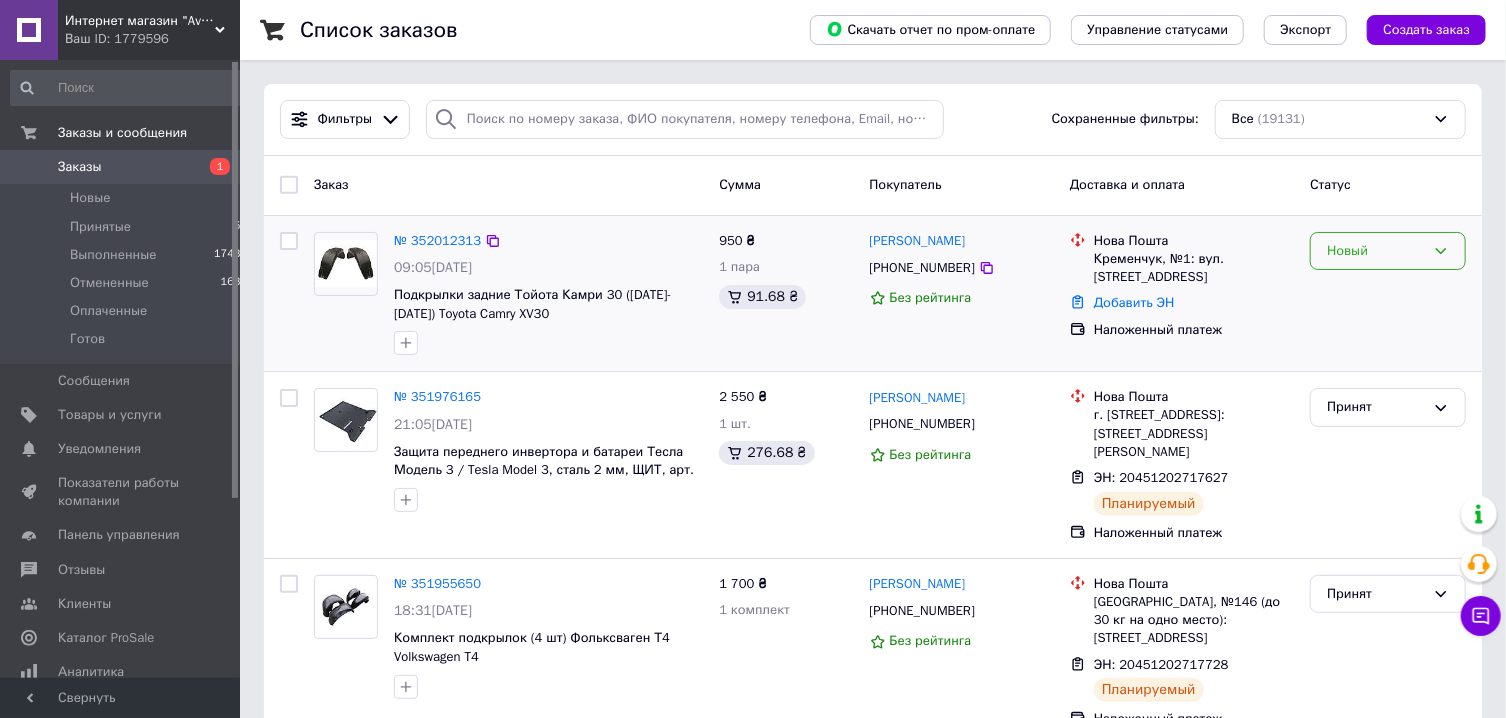 click on "Новый" at bounding box center (1376, 251) 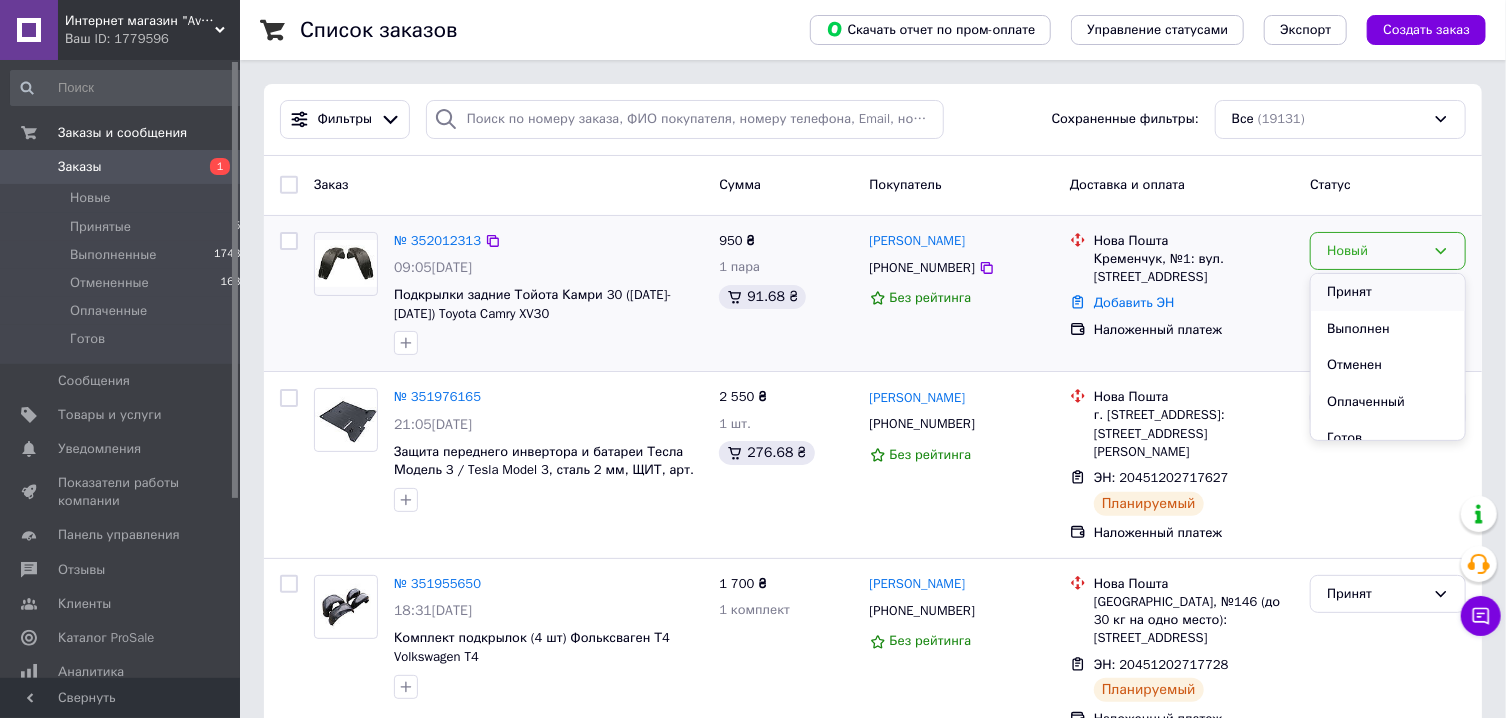 click on "Принят" at bounding box center (1388, 292) 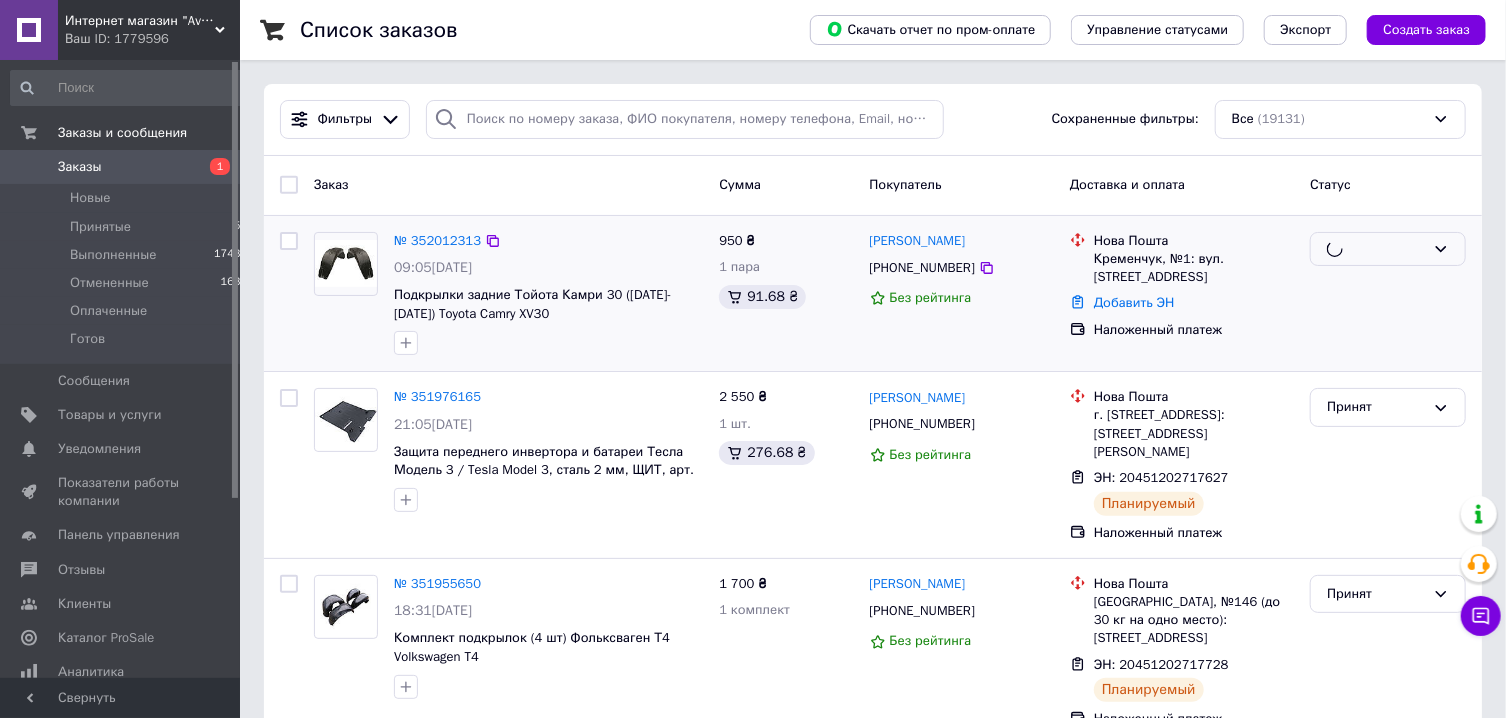 click at bounding box center (346, 263) 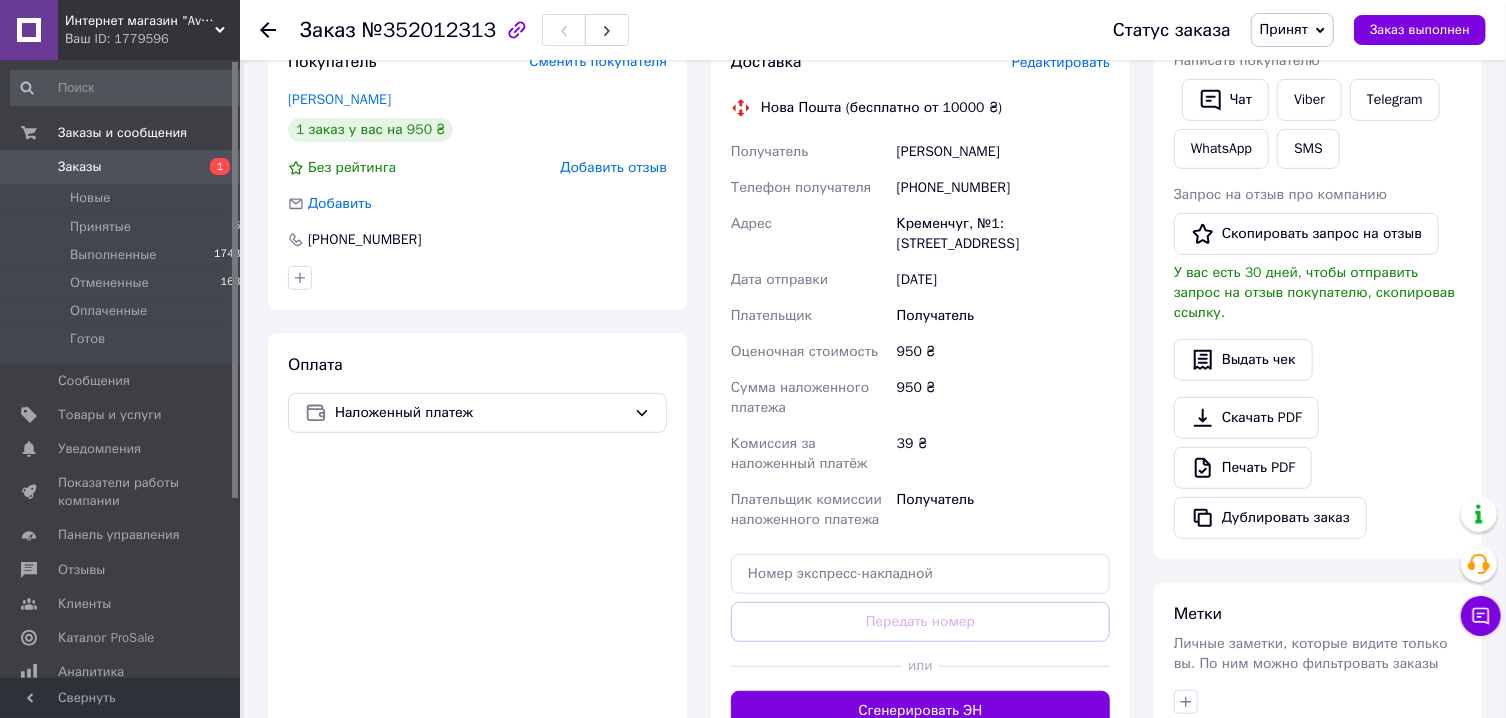 scroll, scrollTop: 428, scrollLeft: 0, axis: vertical 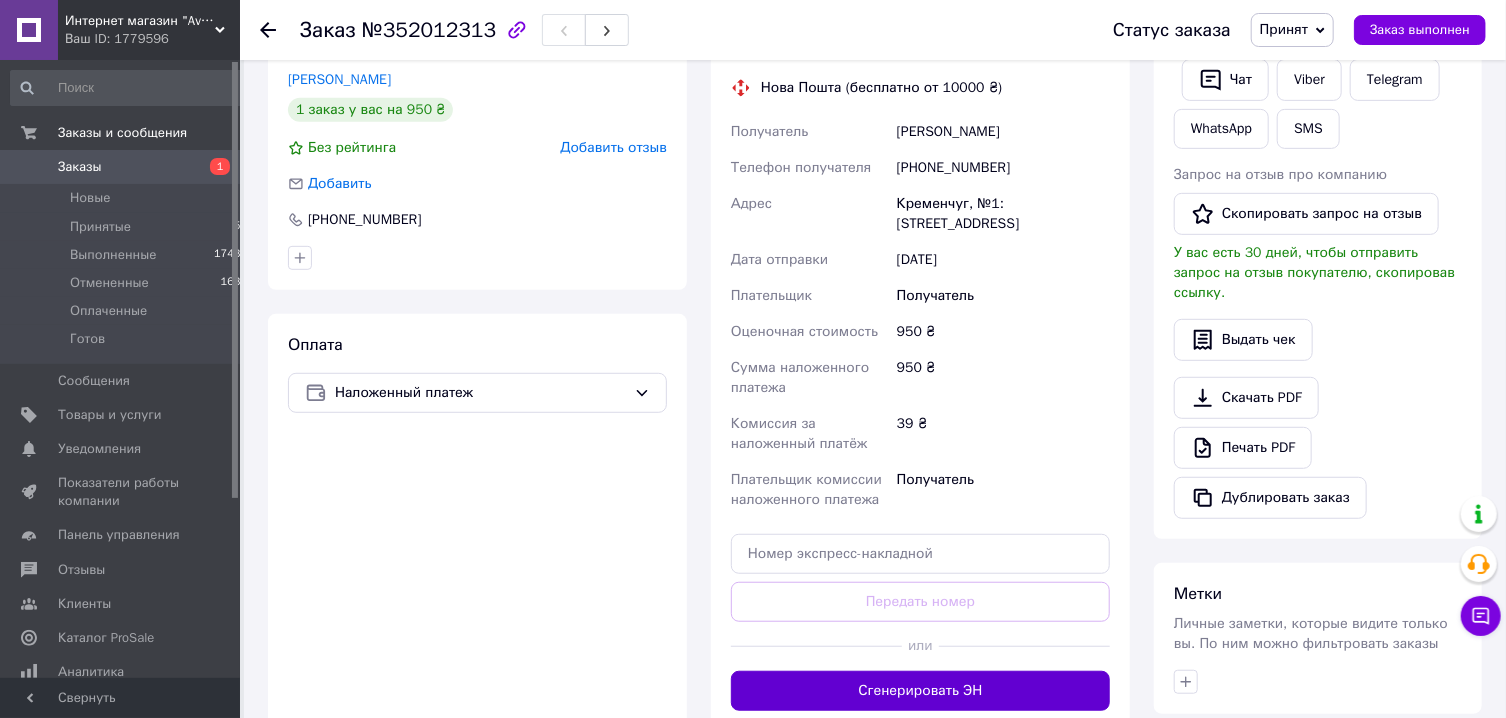 click on "Сгенерировать ЭН" at bounding box center [920, 691] 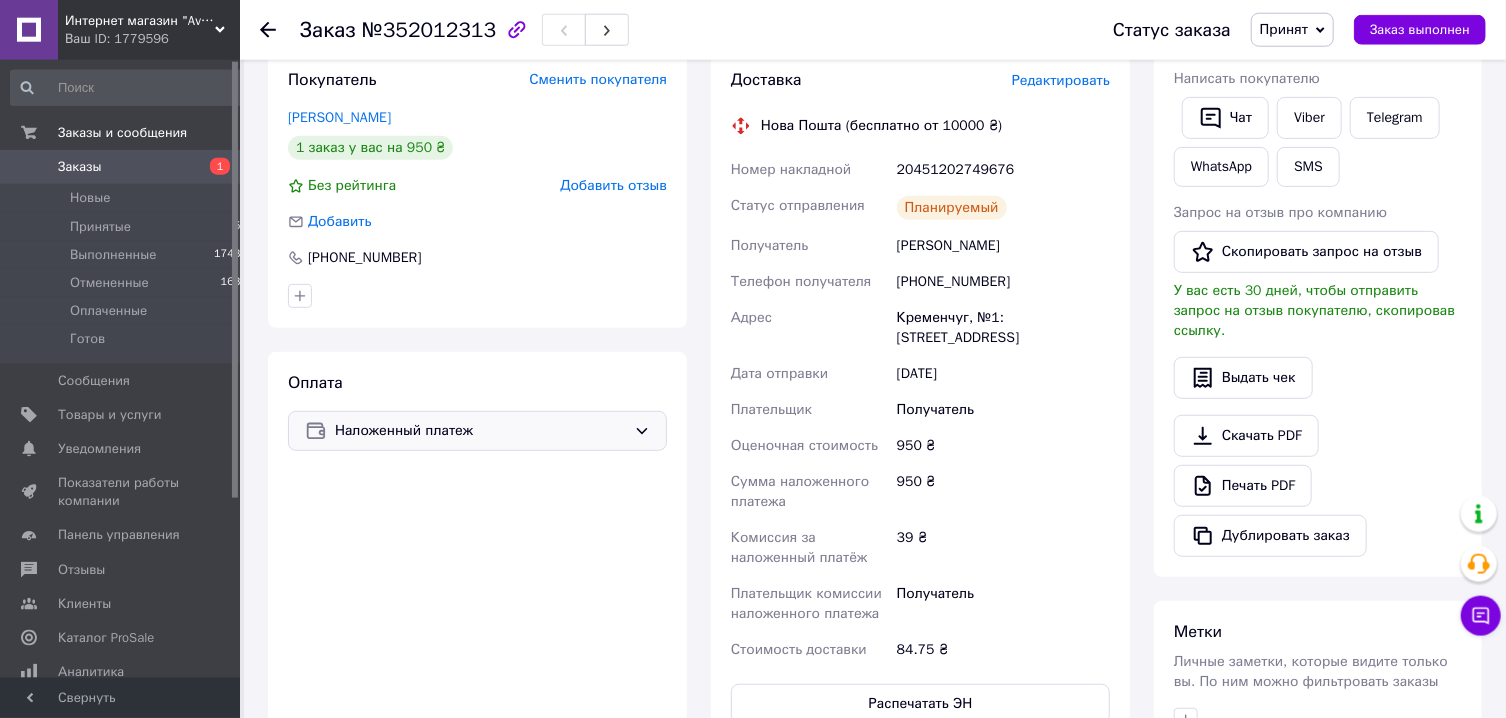 scroll, scrollTop: 214, scrollLeft: 0, axis: vertical 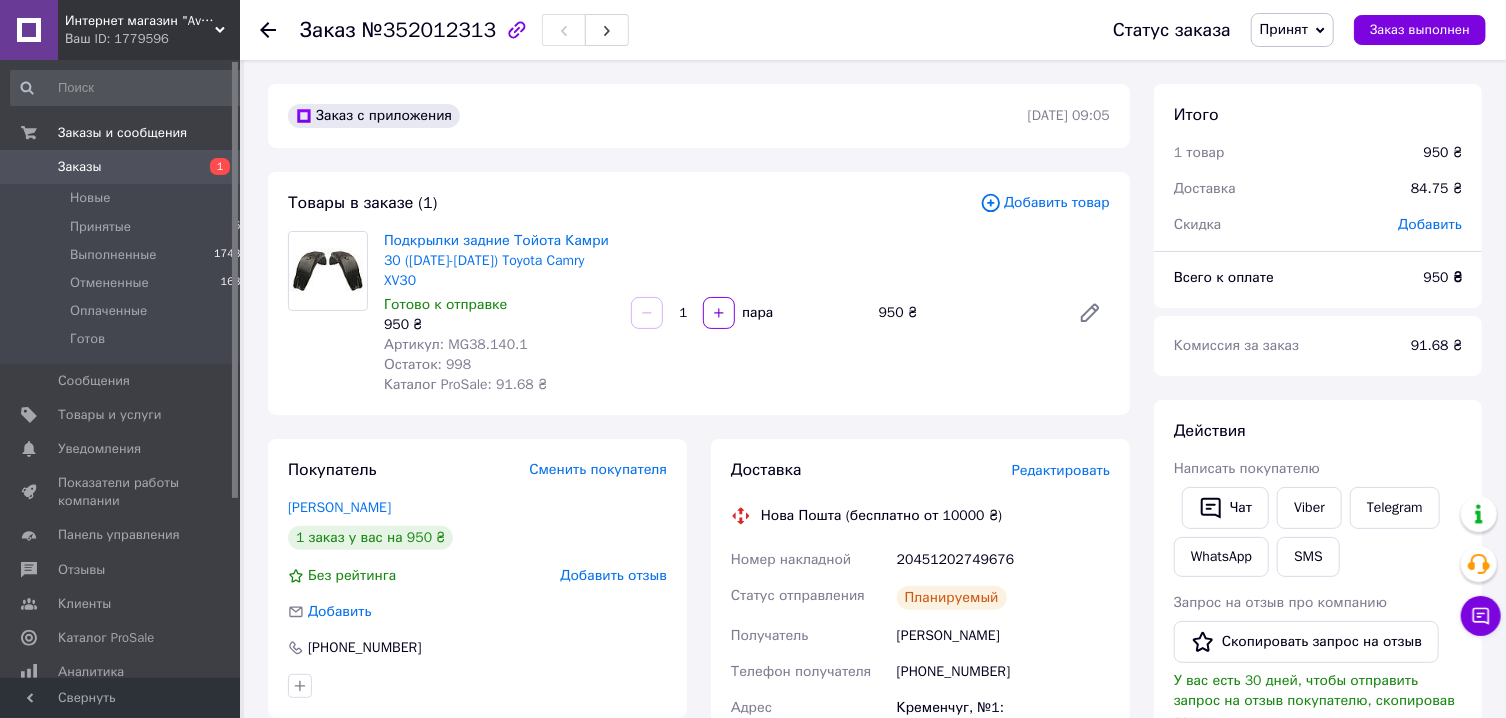 click 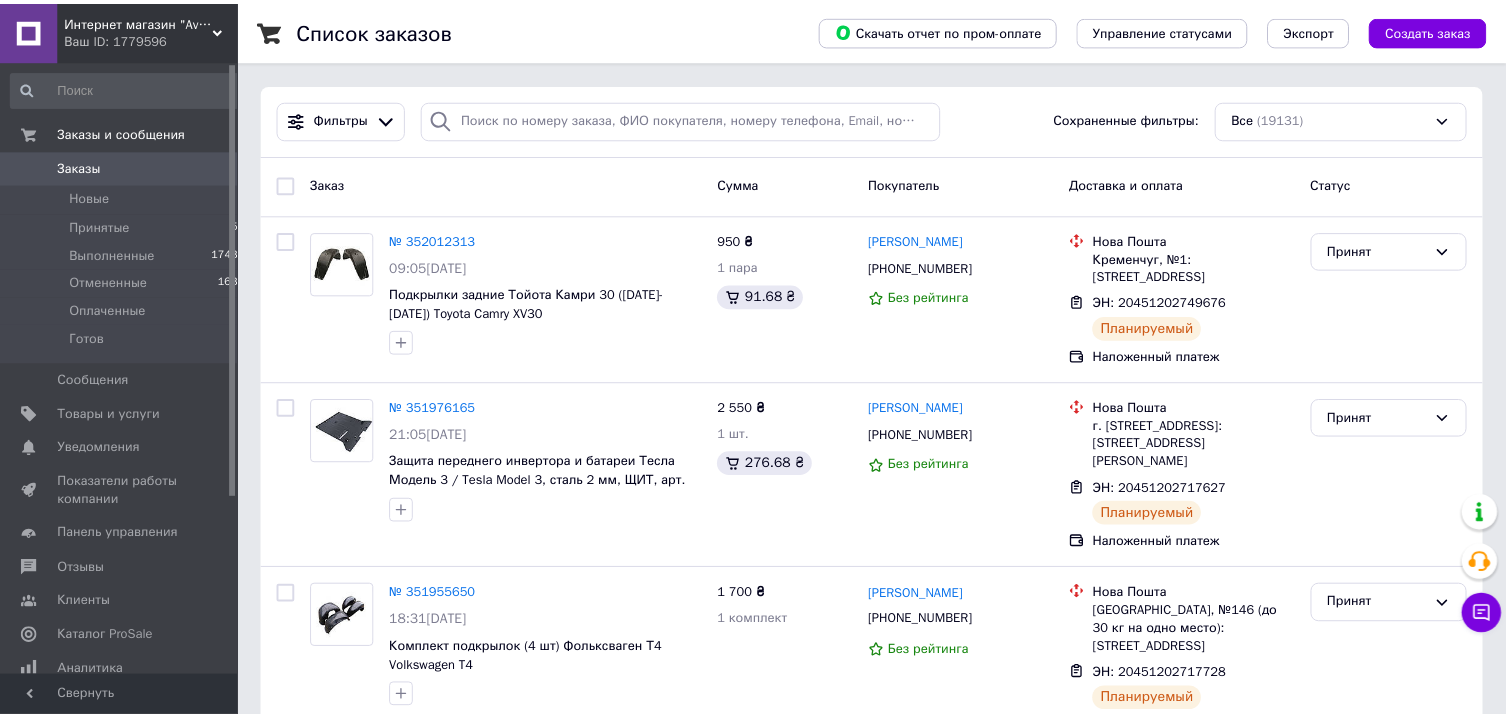 scroll, scrollTop: 0, scrollLeft: 0, axis: both 